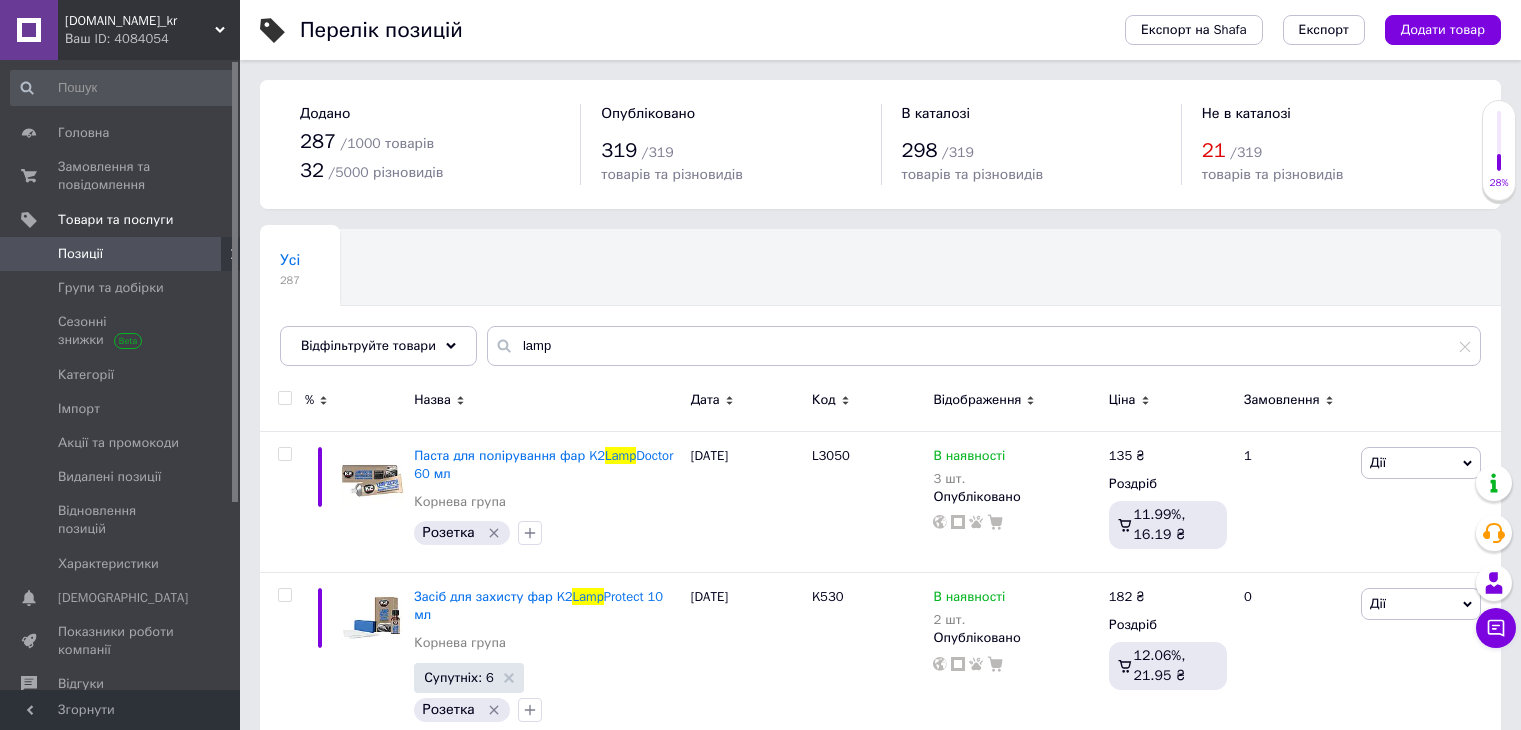 scroll, scrollTop: 0, scrollLeft: 0, axis: both 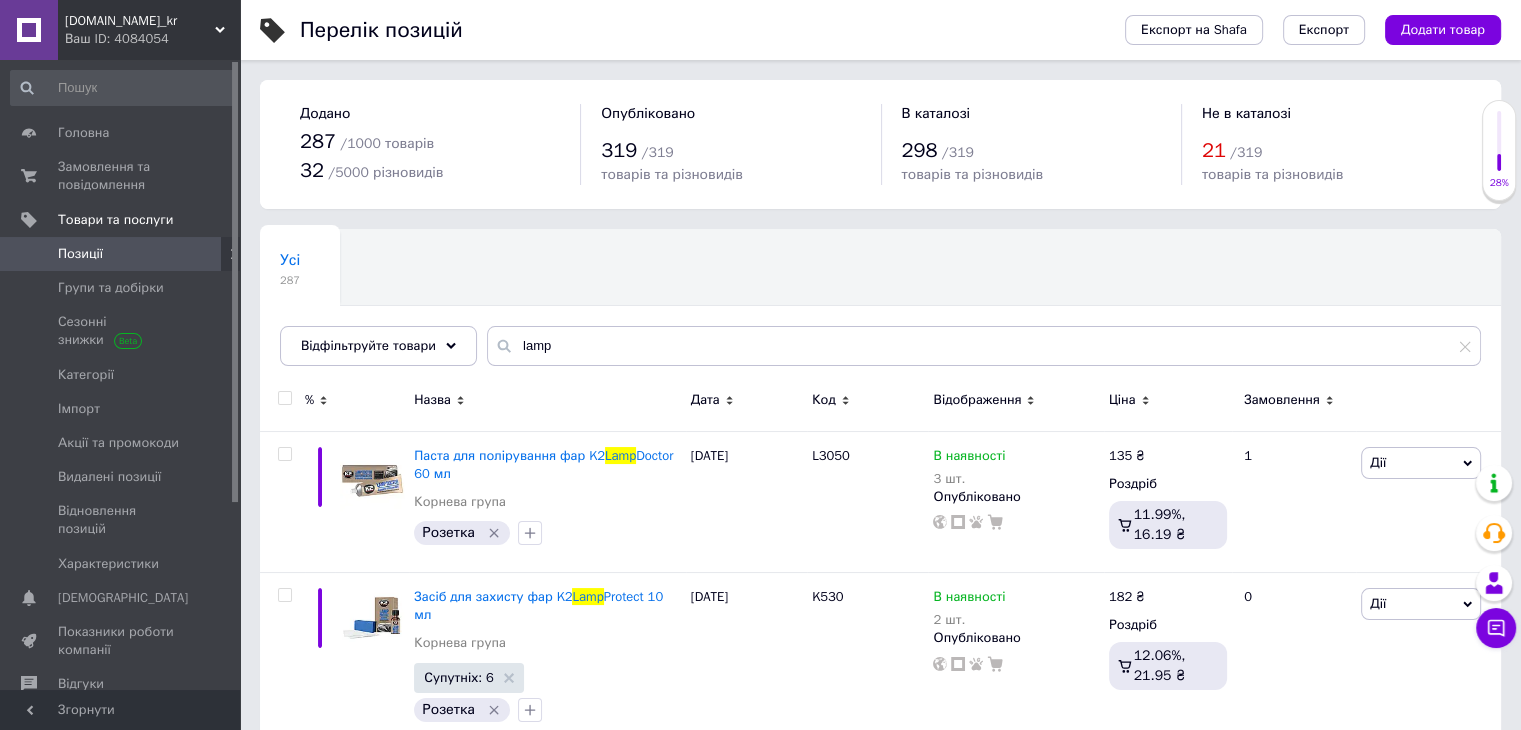 type on "lamp" 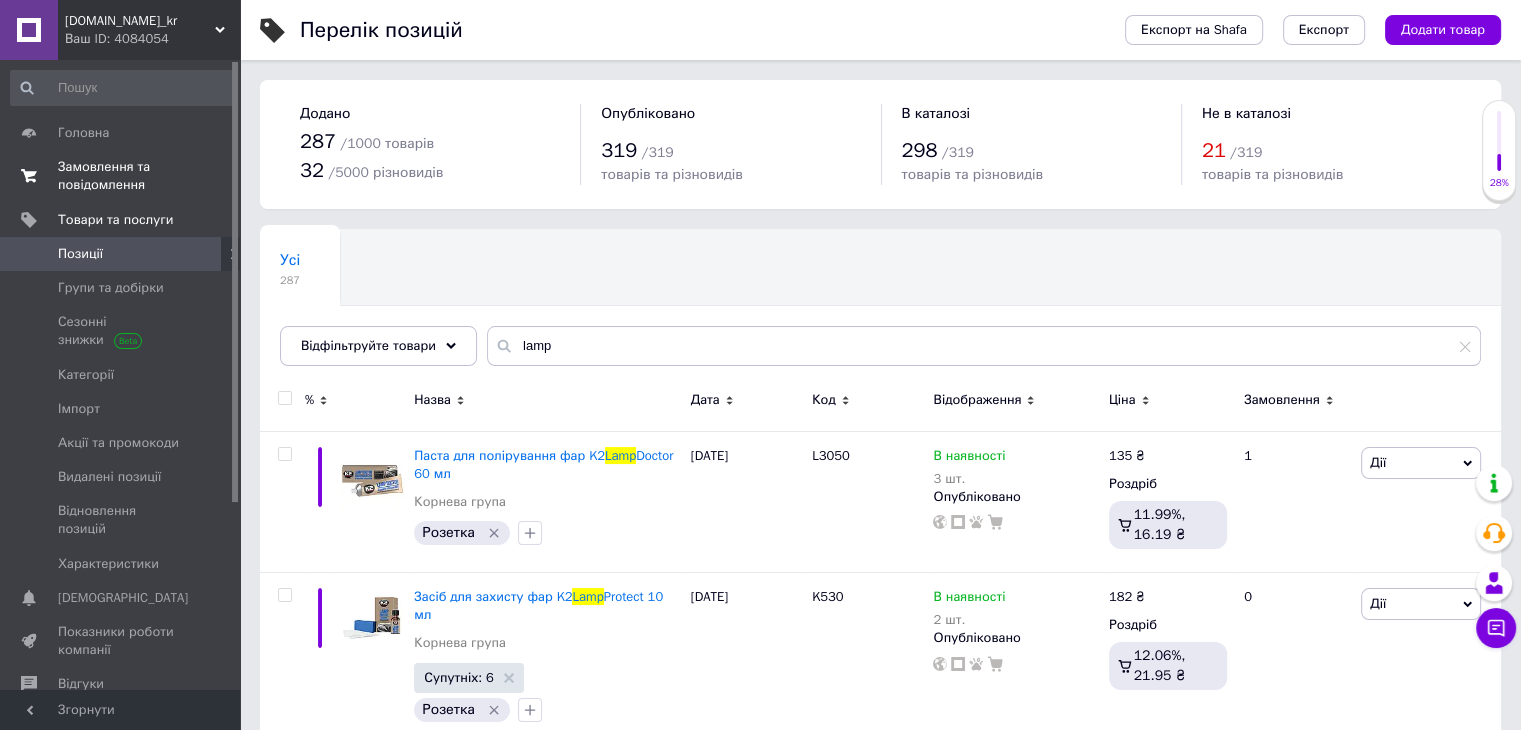 click on "Замовлення та повідомлення" at bounding box center [121, 176] 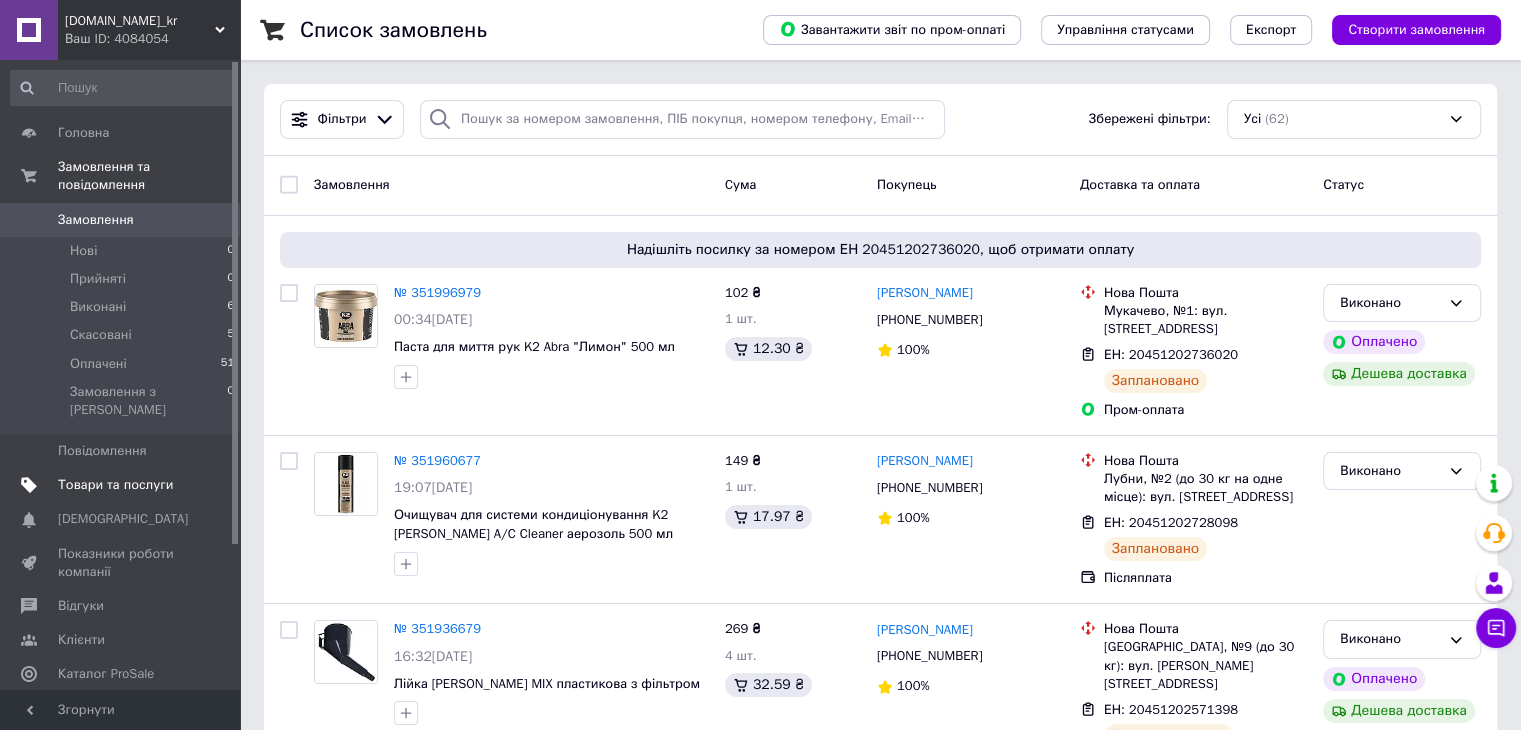 click on "Товари та послуги" at bounding box center [115, 485] 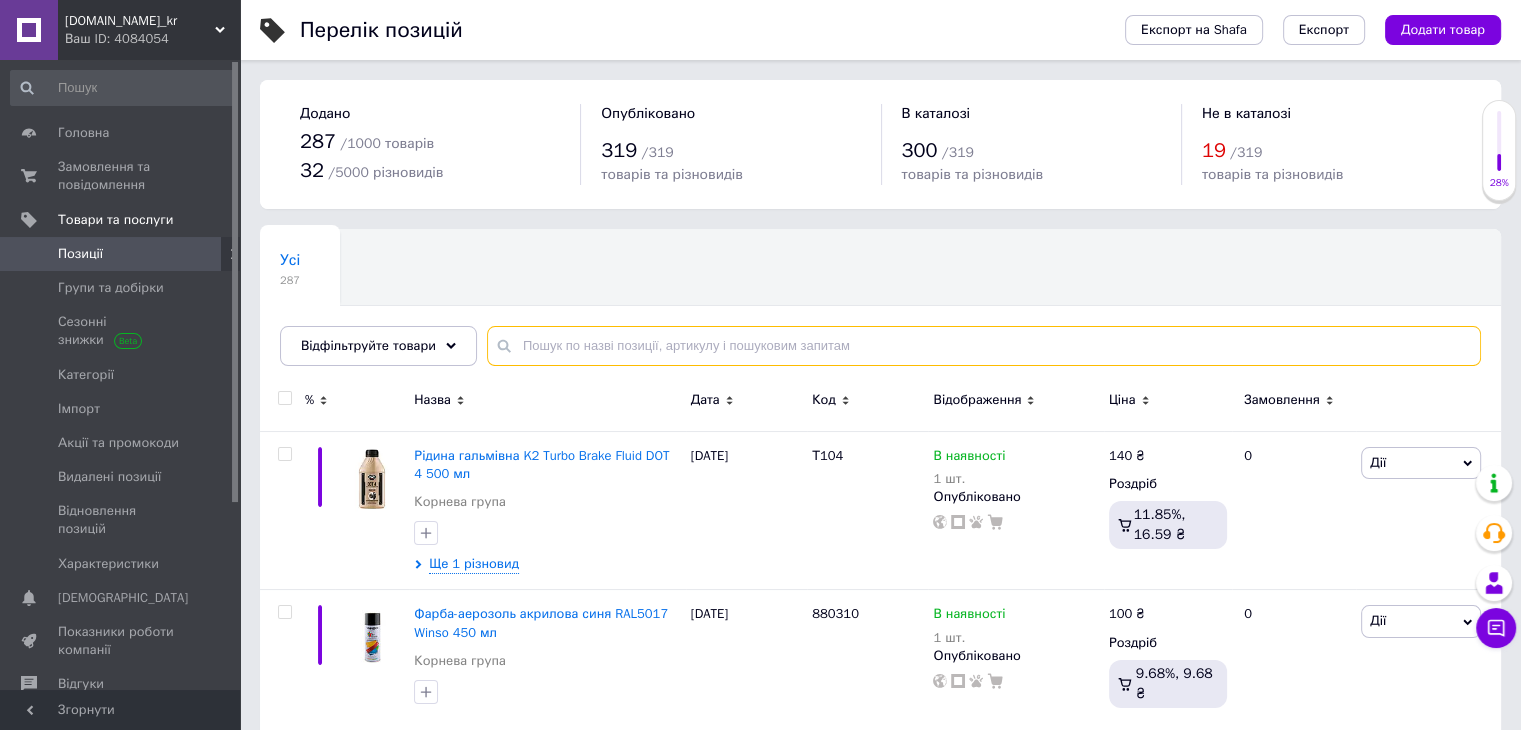 click at bounding box center (984, 346) 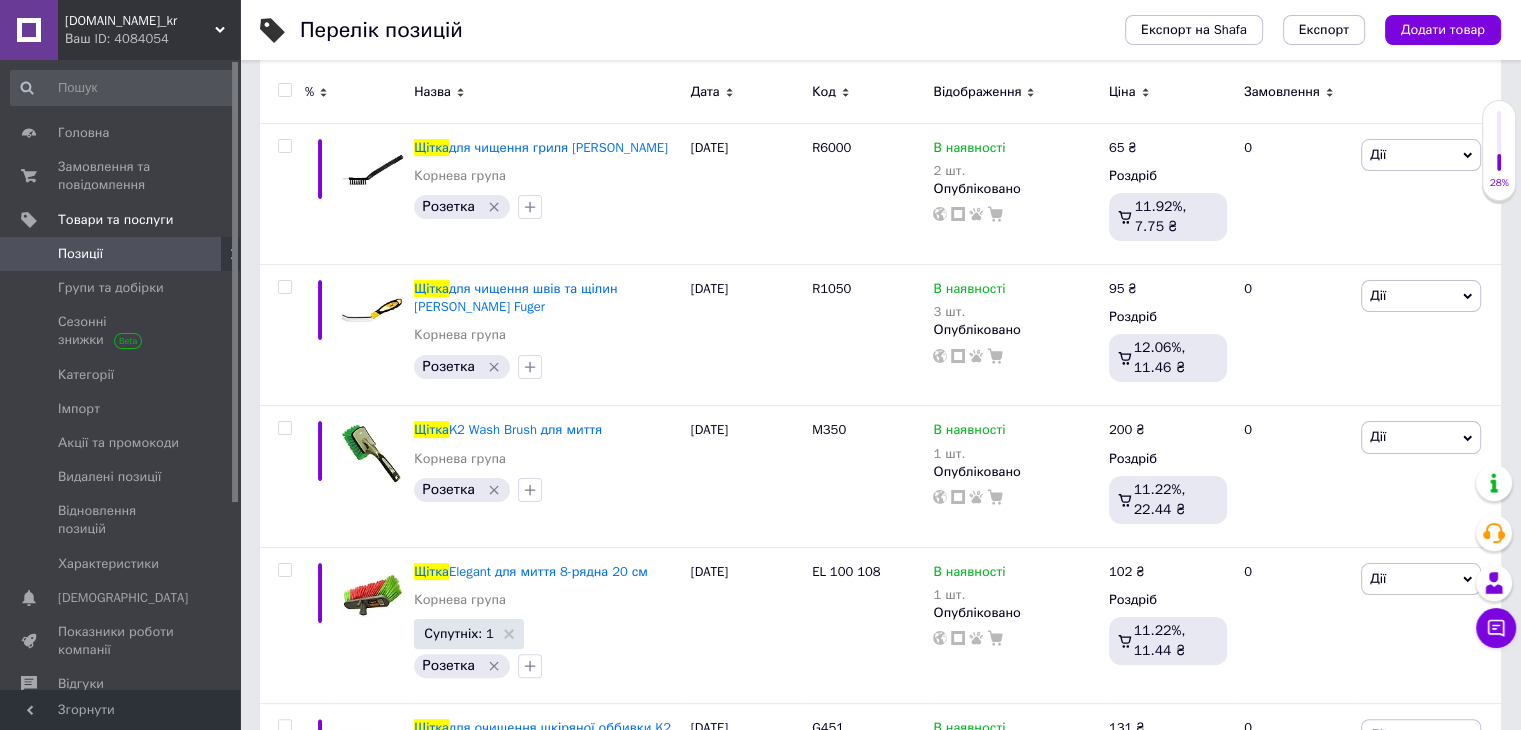scroll, scrollTop: 357, scrollLeft: 0, axis: vertical 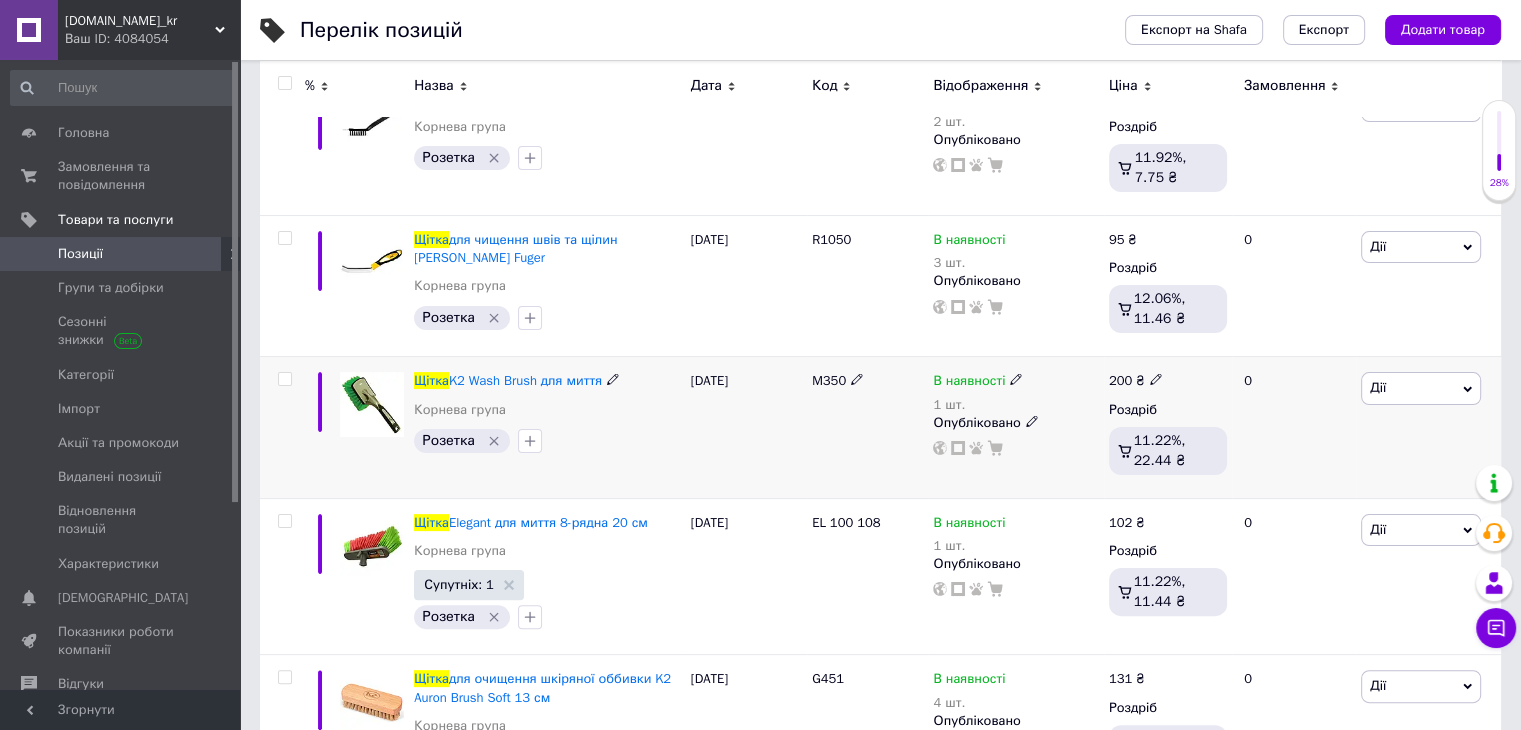 type on "щітка" 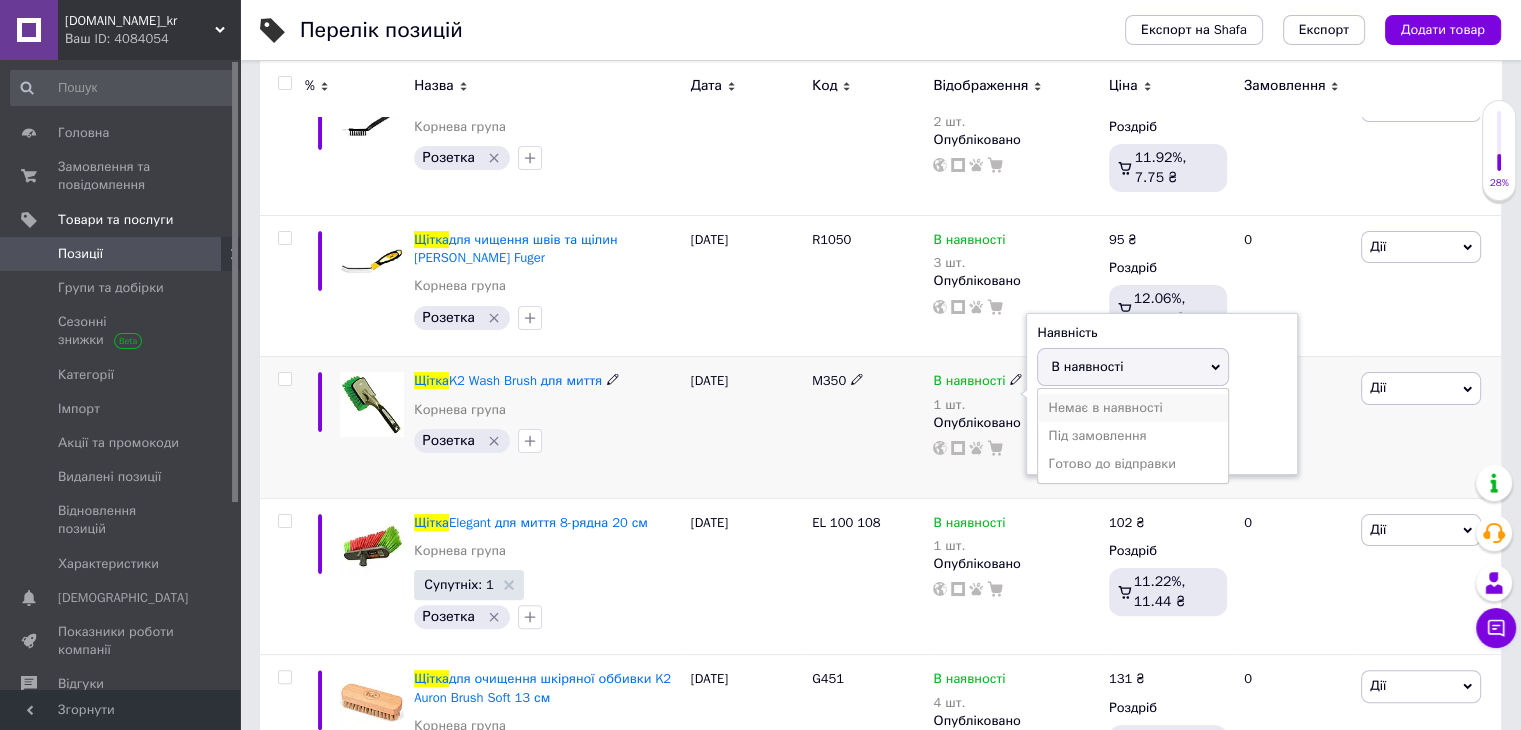 click on "Немає в наявності" at bounding box center (1133, 408) 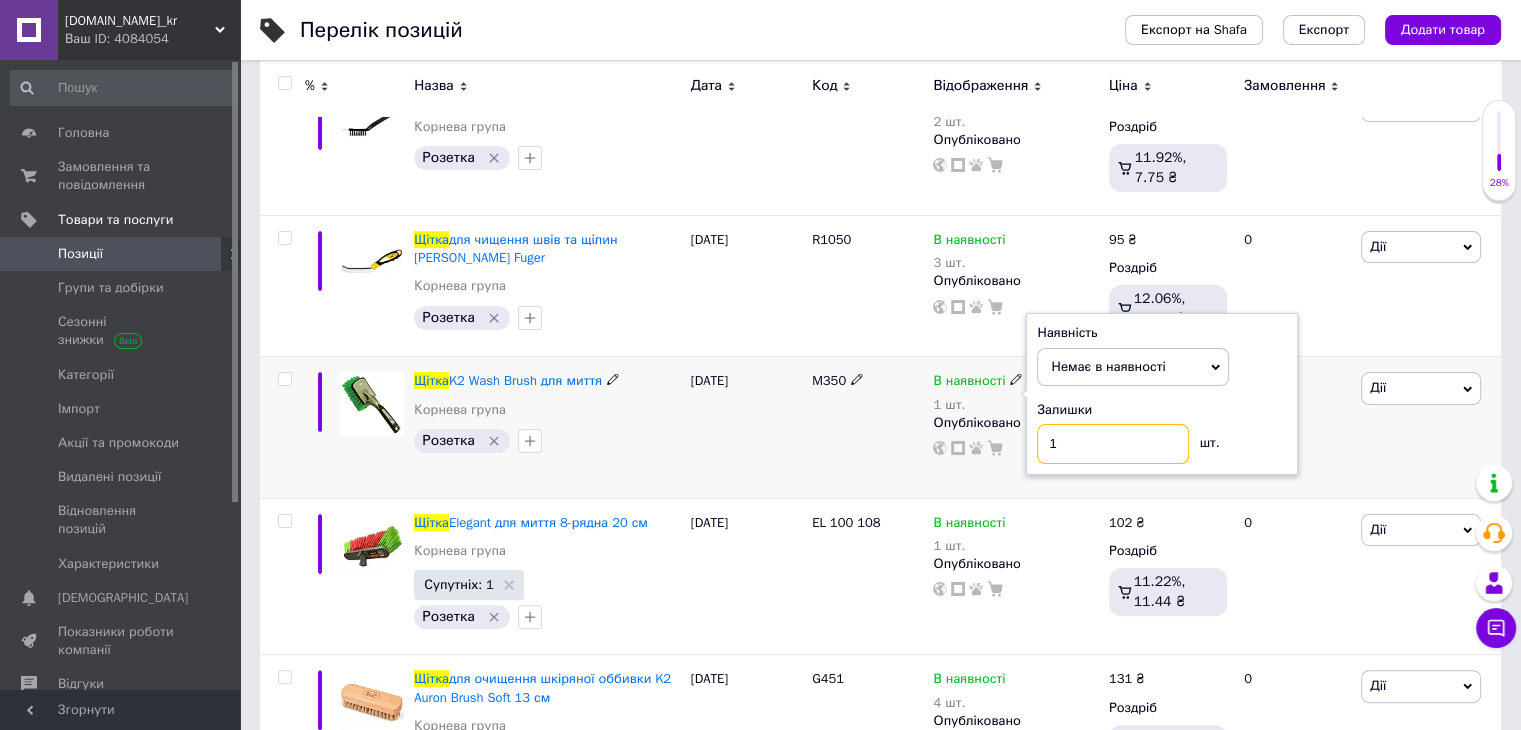 drag, startPoint x: 1091, startPoint y: 435, endPoint x: 1010, endPoint y: 443, distance: 81.394104 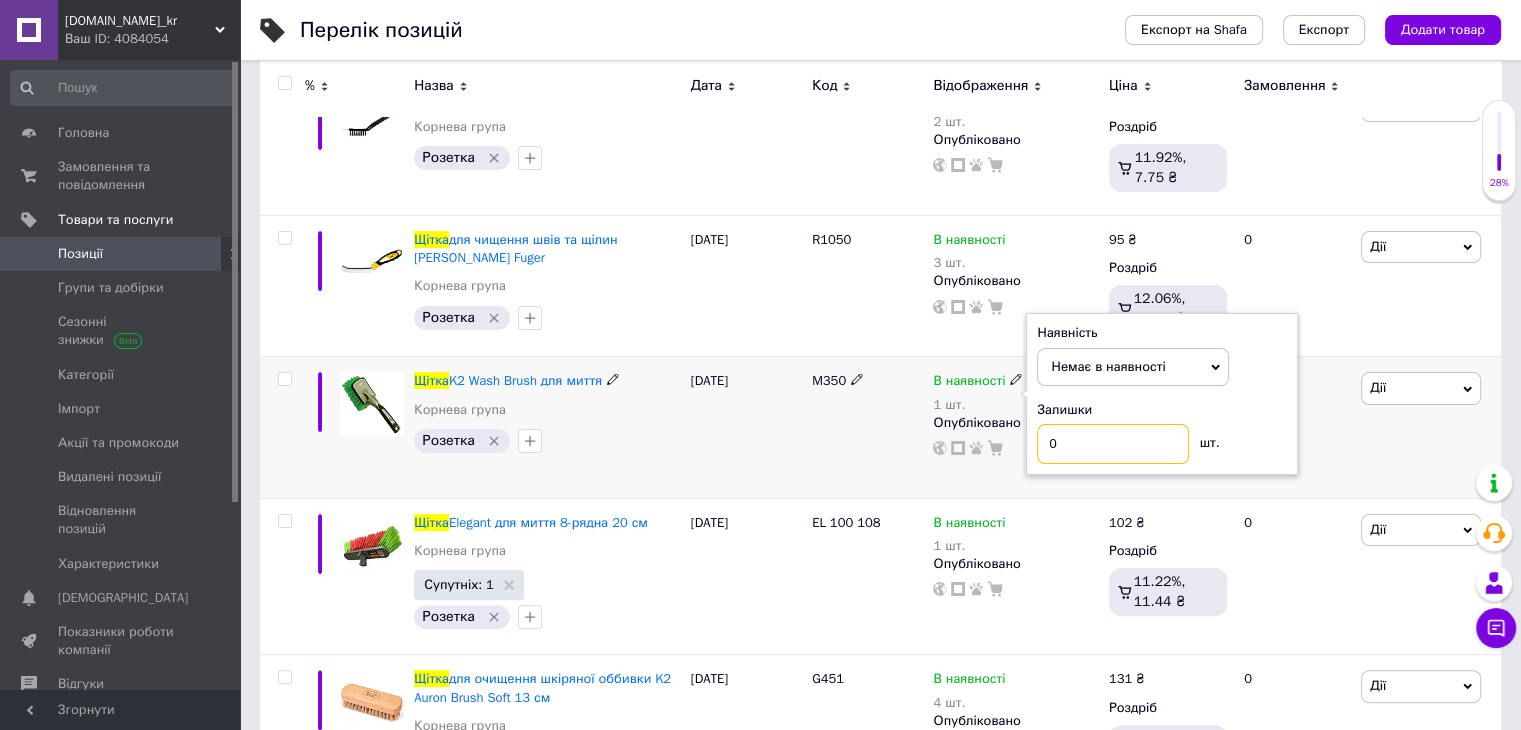 type on "0" 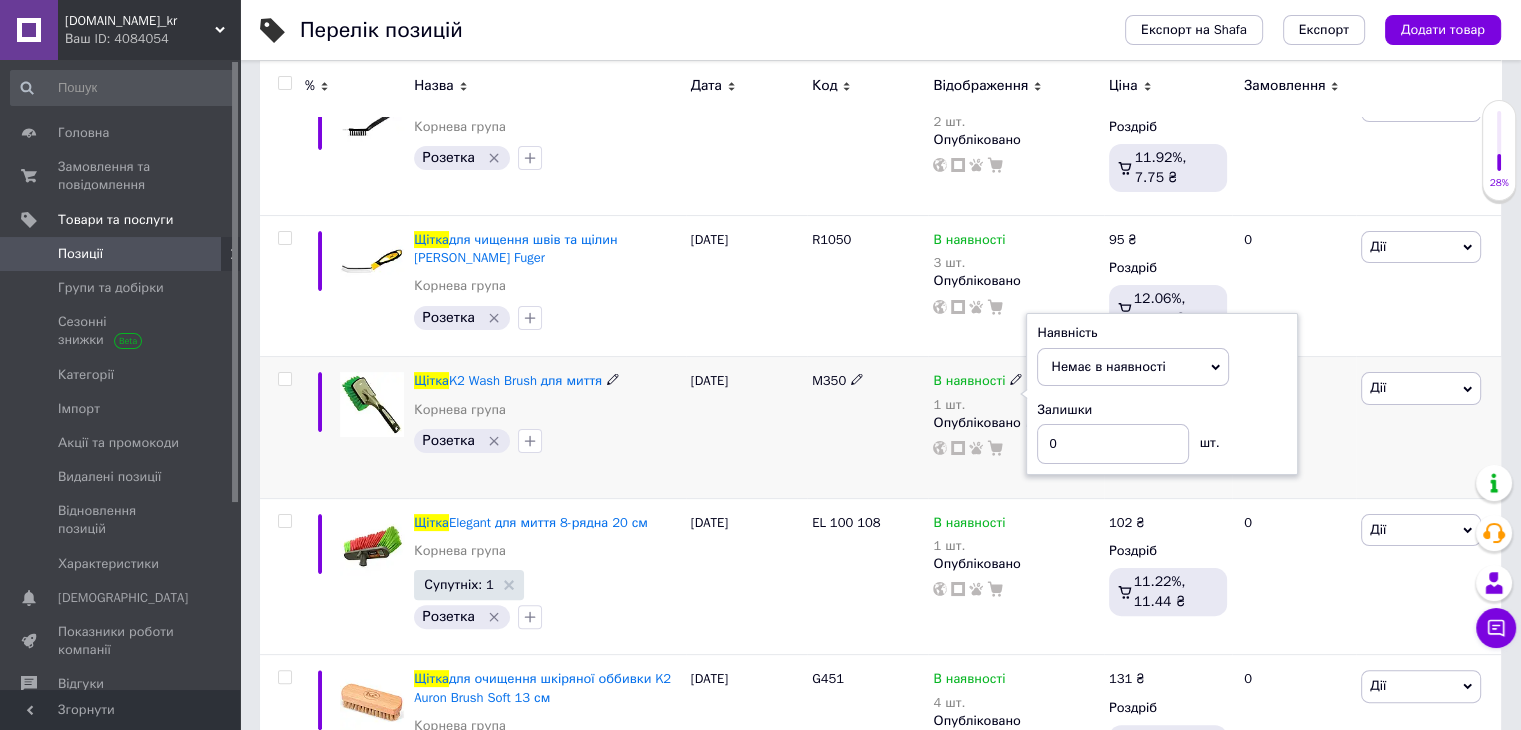 click on "M350" at bounding box center [867, 427] 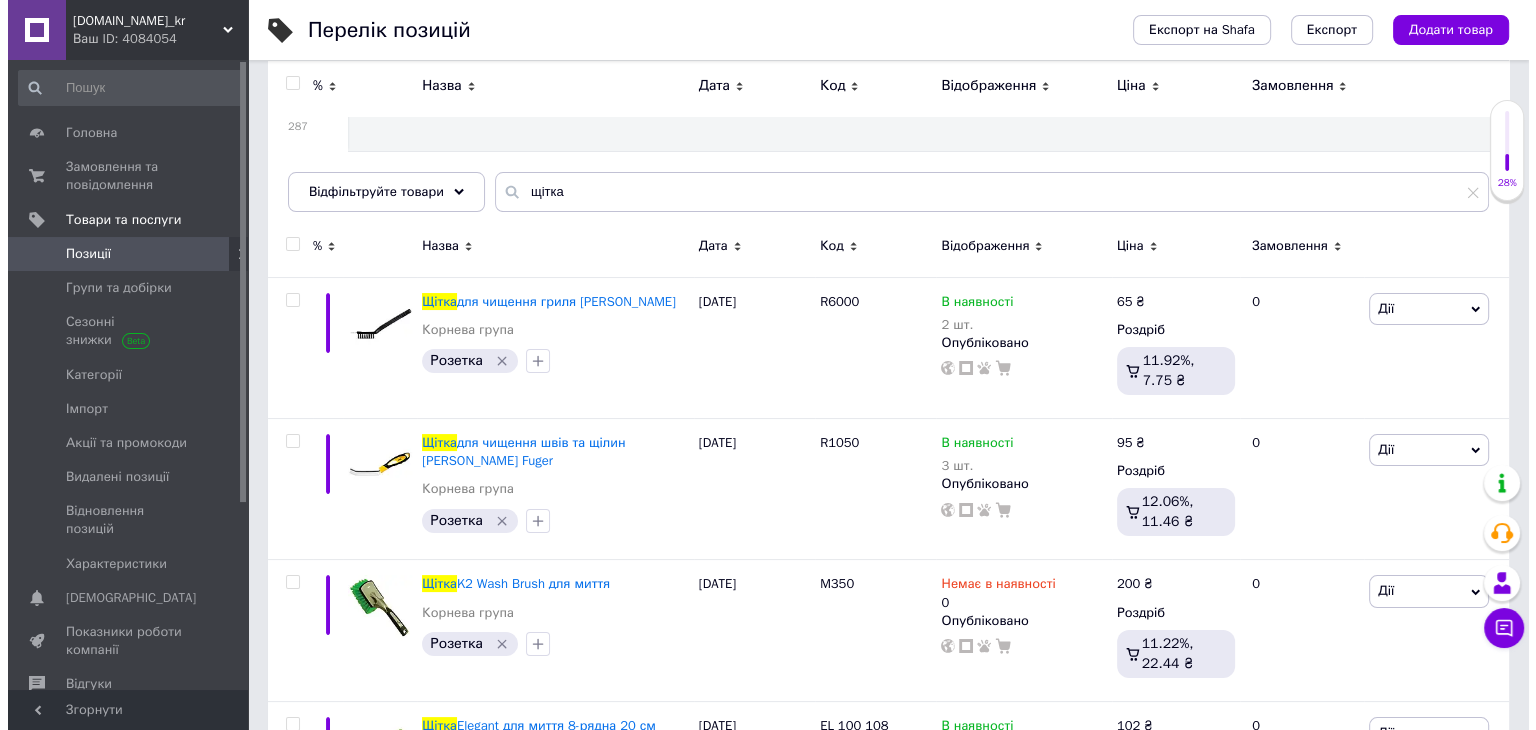 scroll, scrollTop: 0, scrollLeft: 0, axis: both 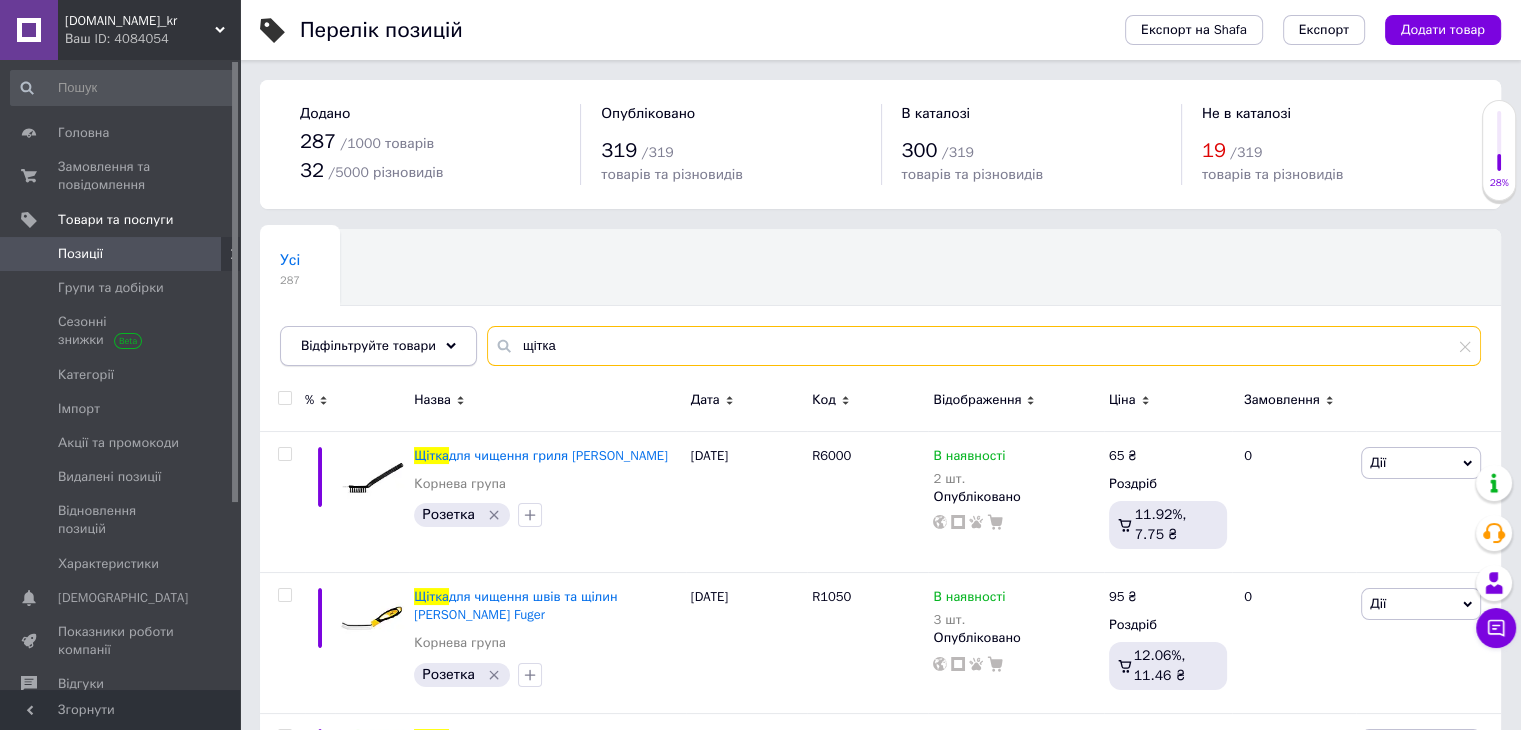 drag, startPoint x: 692, startPoint y: 341, endPoint x: 413, endPoint y: 364, distance: 279.9464 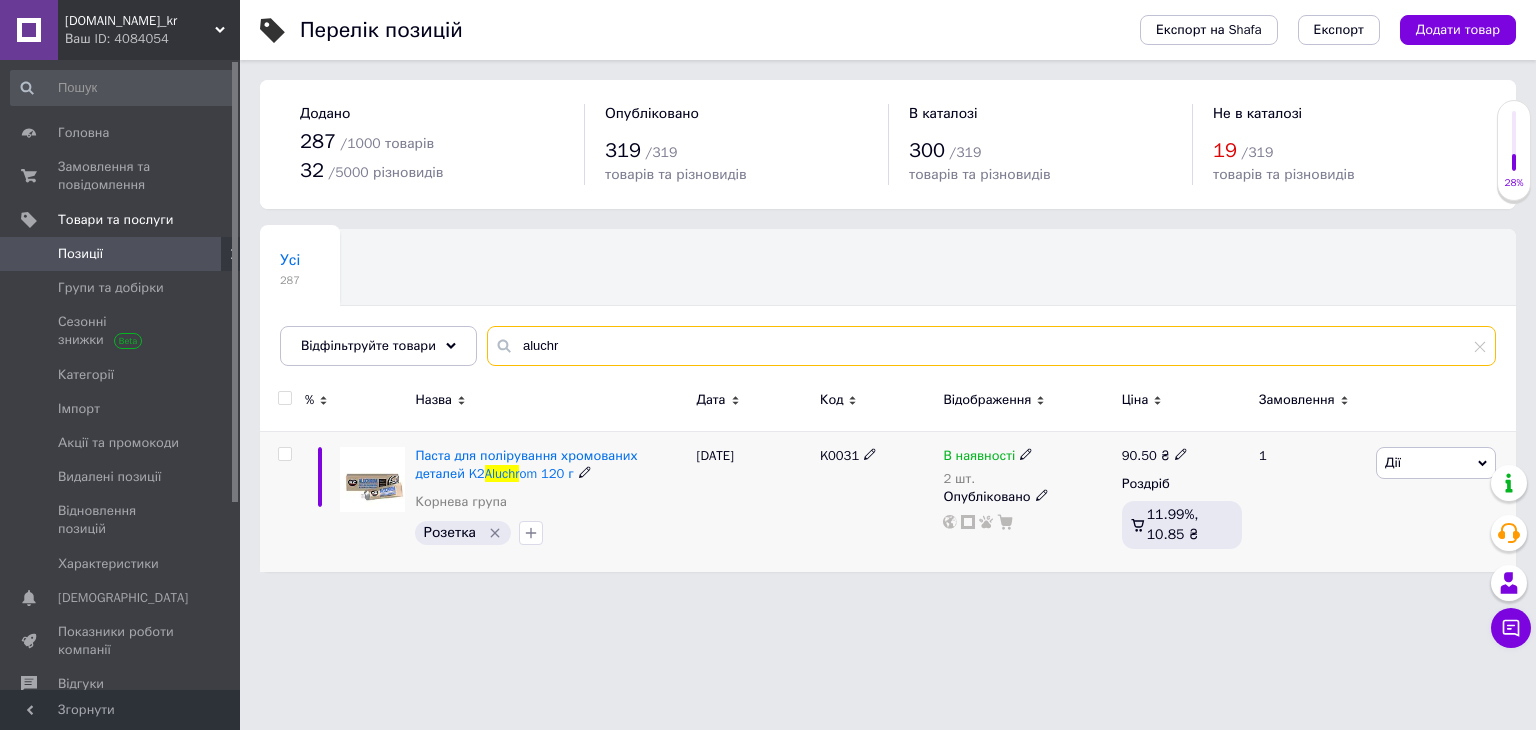 type on "aluchr" 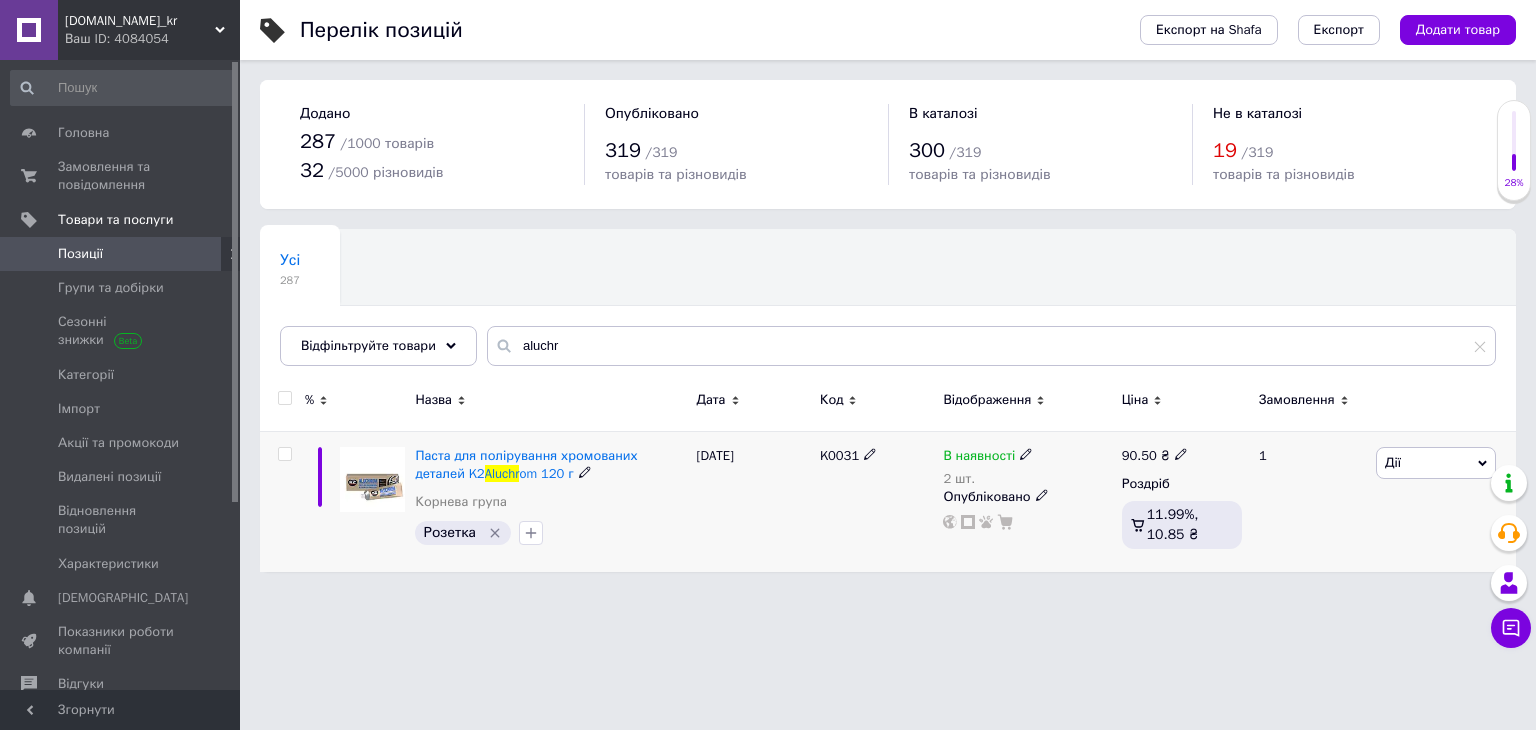 click 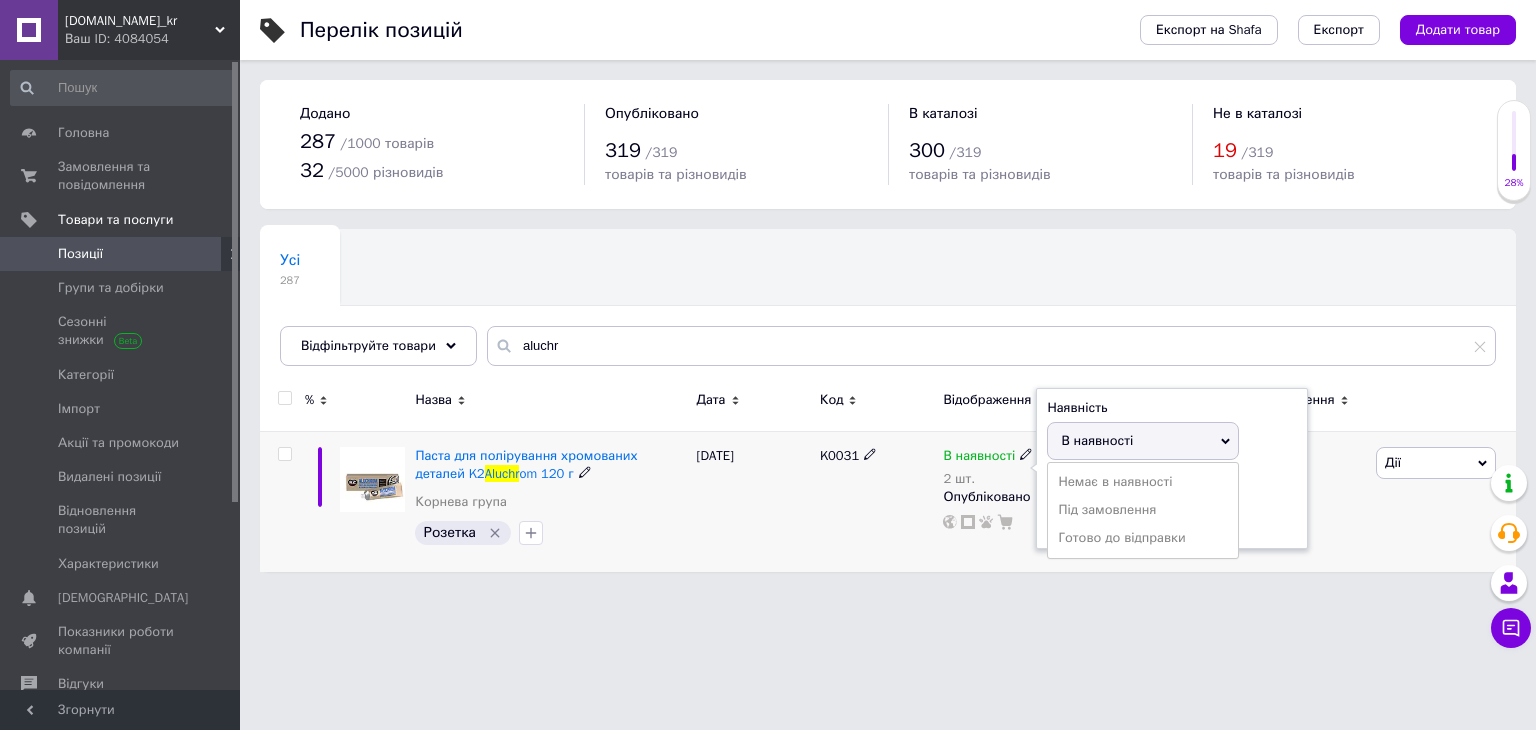 click on "Немає в наявності" at bounding box center (1143, 482) 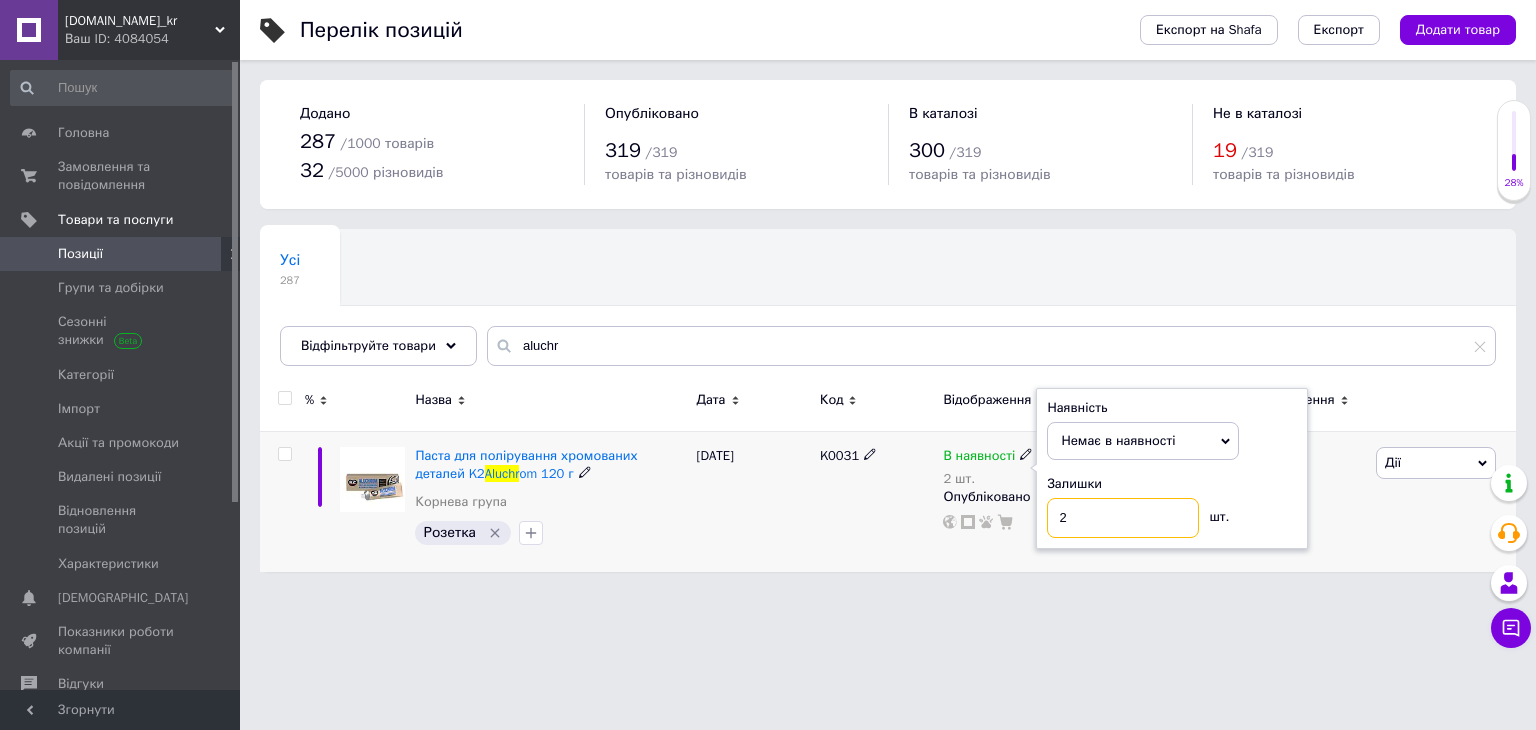 drag, startPoint x: 1092, startPoint y: 512, endPoint x: 985, endPoint y: 529, distance: 108.34205 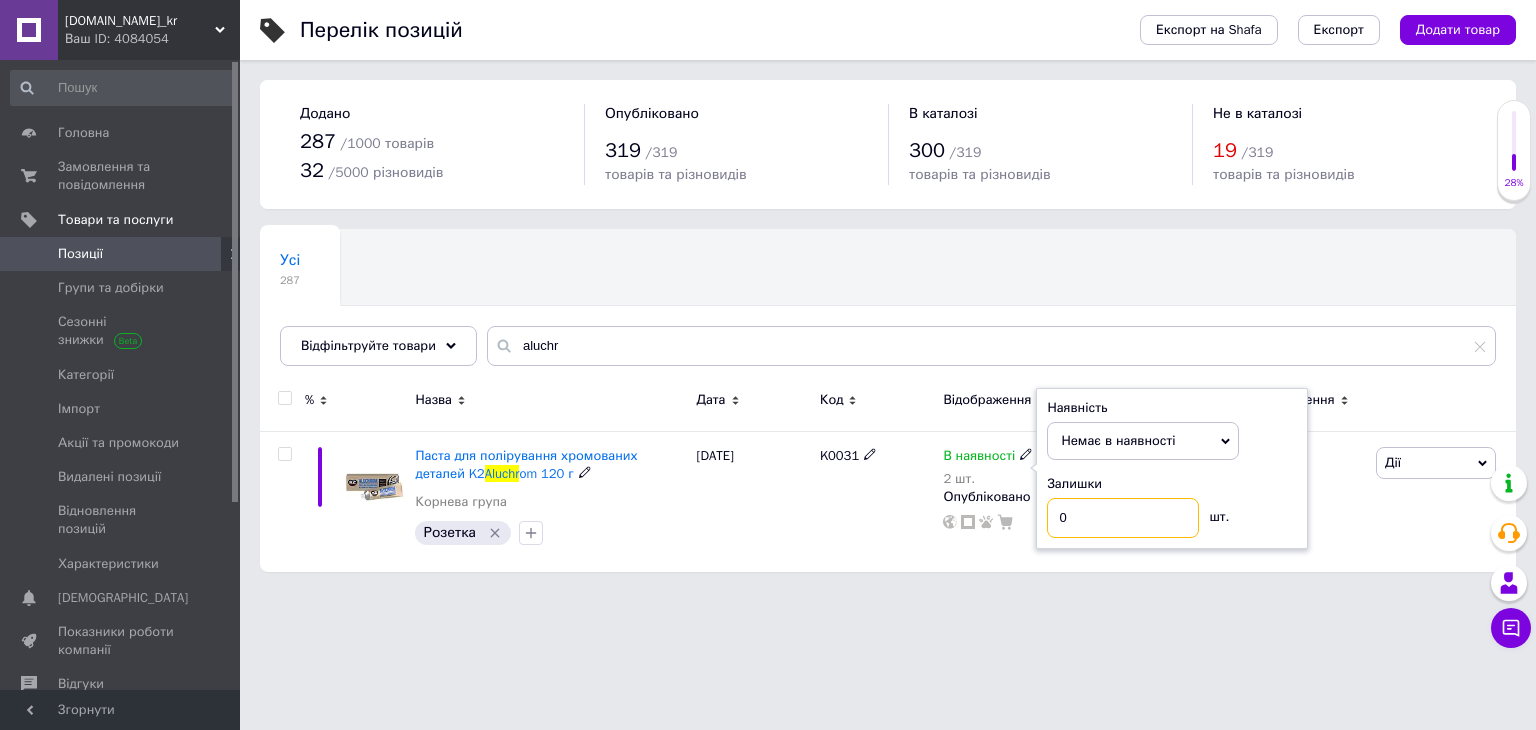type on "0" 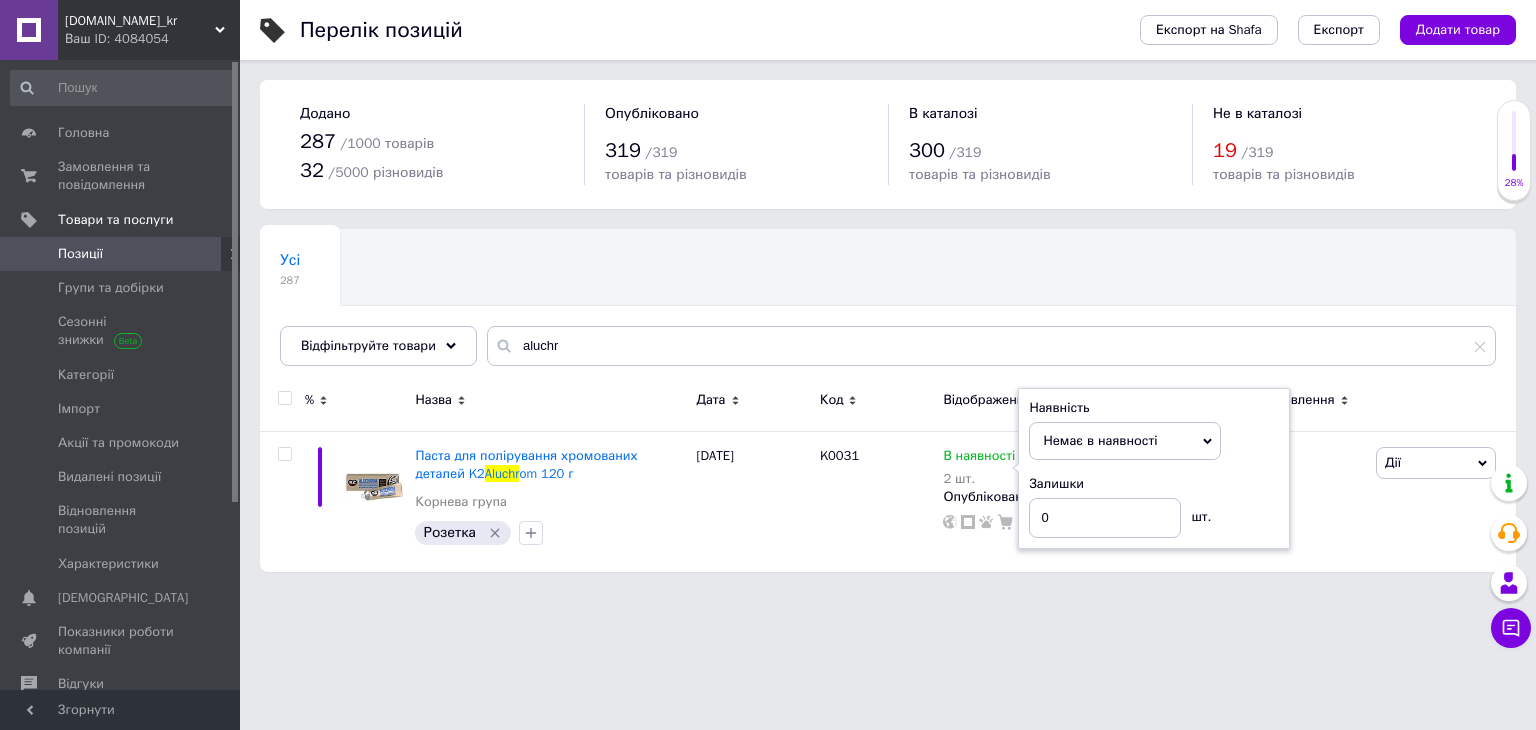 click on "[DOMAIN_NAME]_kr Ваш ID: 4084054 Сайт [DOMAIN_NAME]_kr Кабінет покупця Перевірити стан системи Сторінка на порталі [PERSON_NAME] Shop Довідка Вийти Головна Замовлення та повідомлення 0 0 Товари та послуги Позиції Групи та добірки Сезонні знижки Категорії Імпорт Акції та промокоди Видалені позиції Відновлення позицій Характеристики Сповіщення 0 0 Показники роботи компанії Відгуки Клієнти Каталог ProSale Аналітика Управління сайтом Гаманець компанії [PERSON_NAME] Тарифи та рахунки Prom мікс 1 000 Згорнути
Перелік позицій 287" at bounding box center (768, 296) 